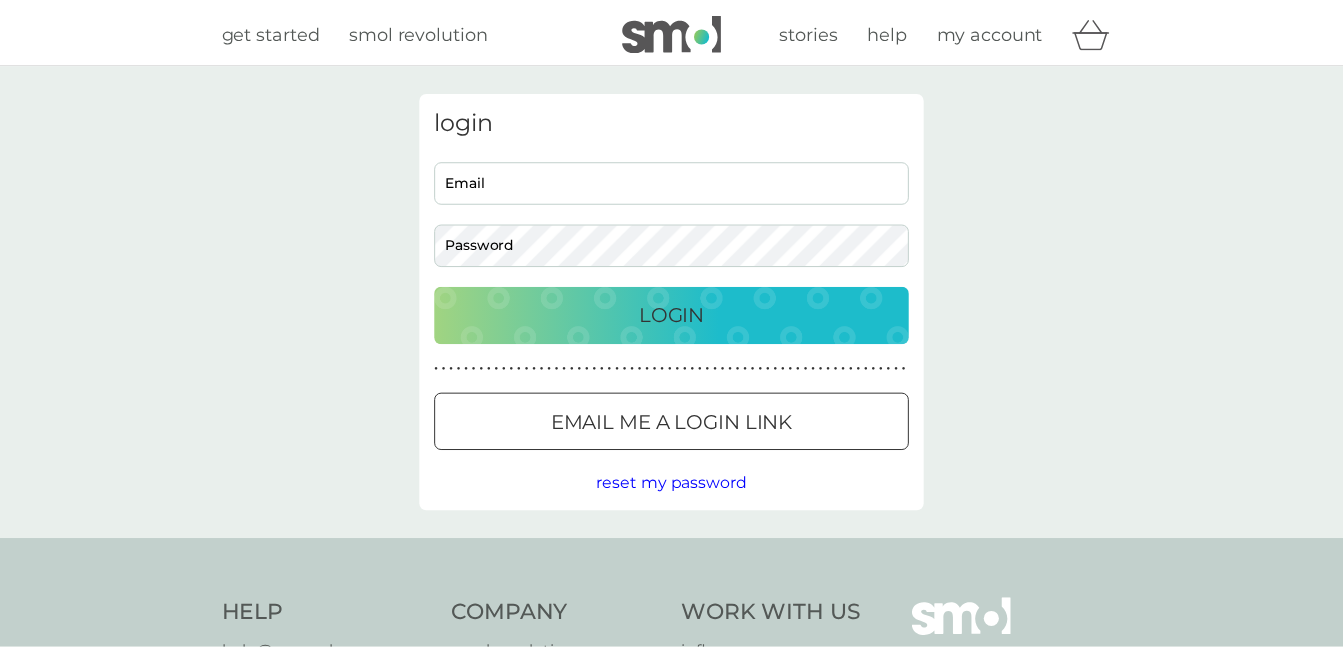 scroll, scrollTop: 0, scrollLeft: 0, axis: both 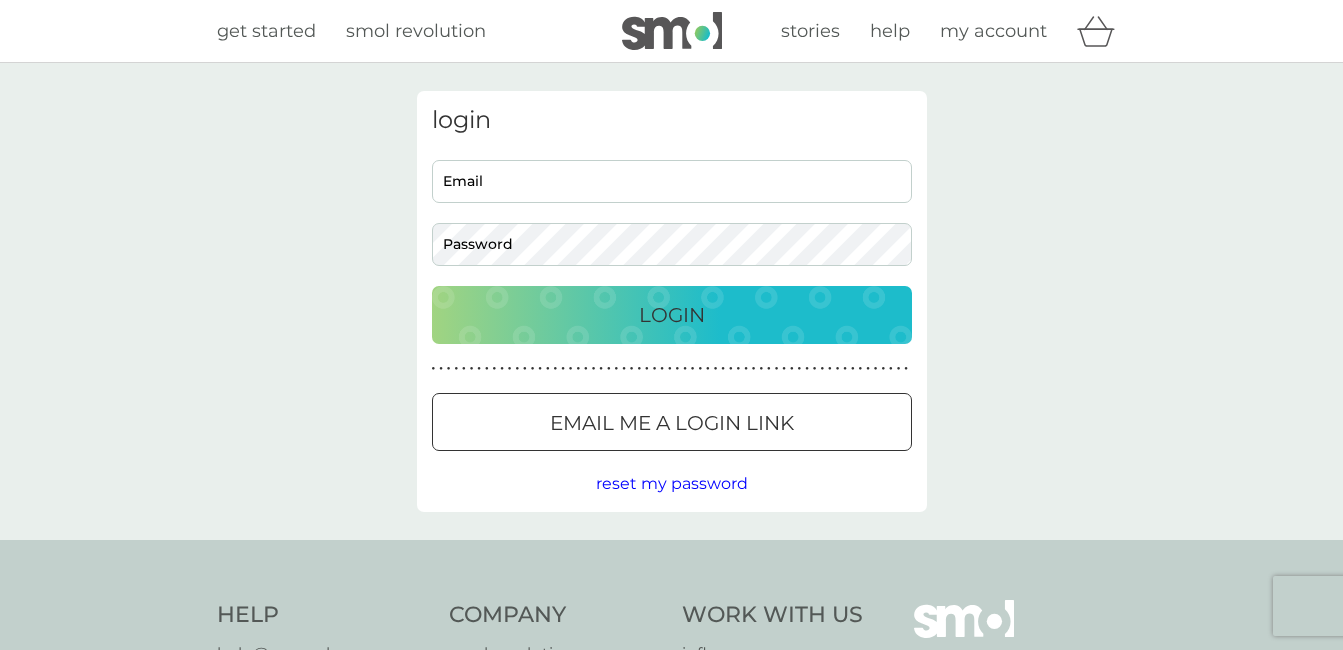 click on "Email" at bounding box center [672, 181] 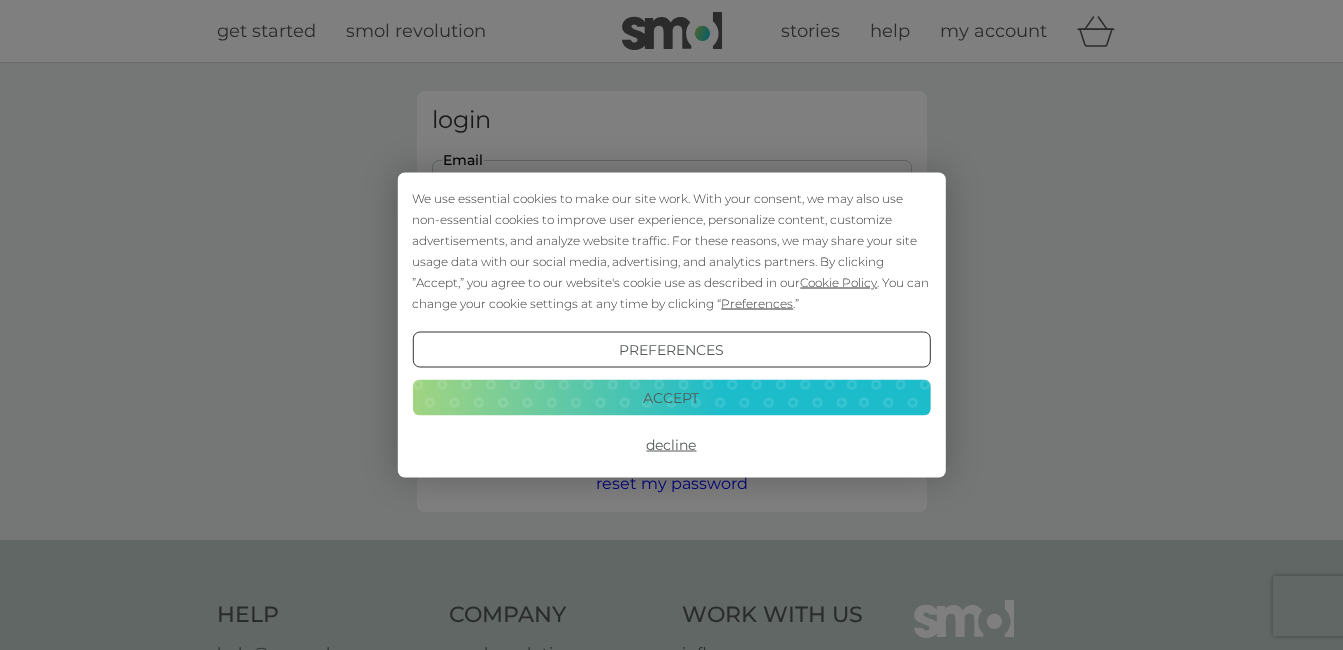 scroll, scrollTop: 0, scrollLeft: 0, axis: both 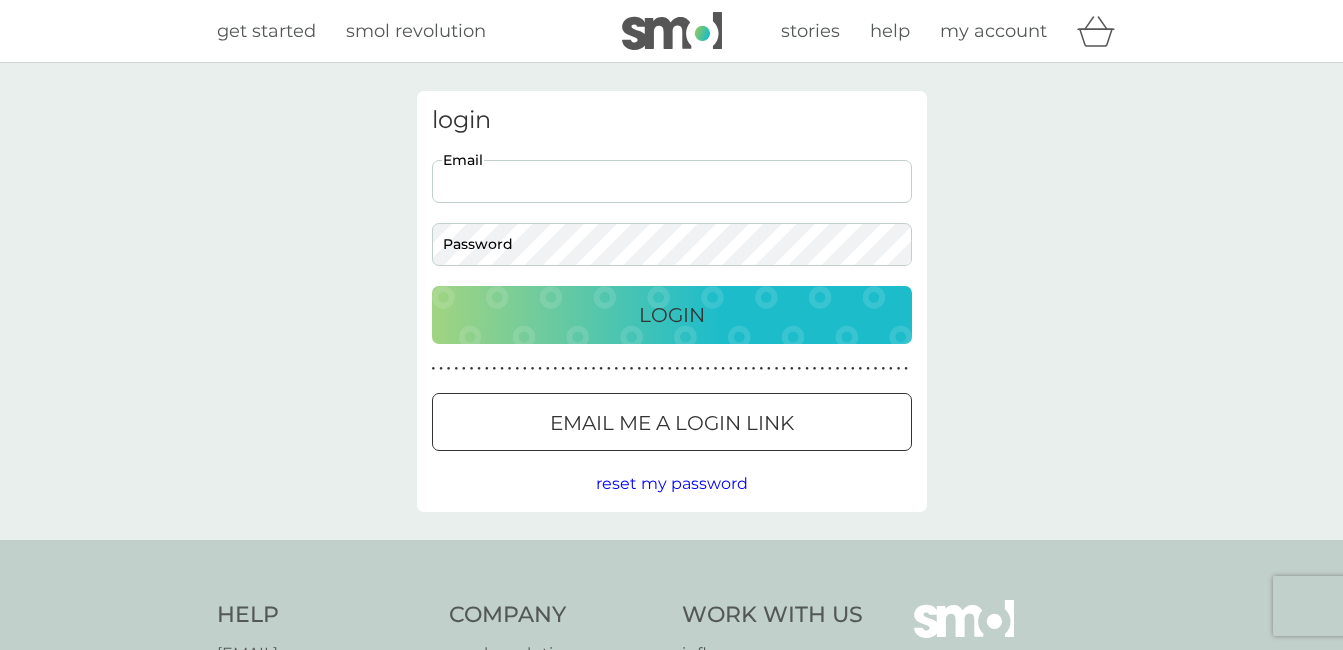 click on "Email" at bounding box center [672, 181] 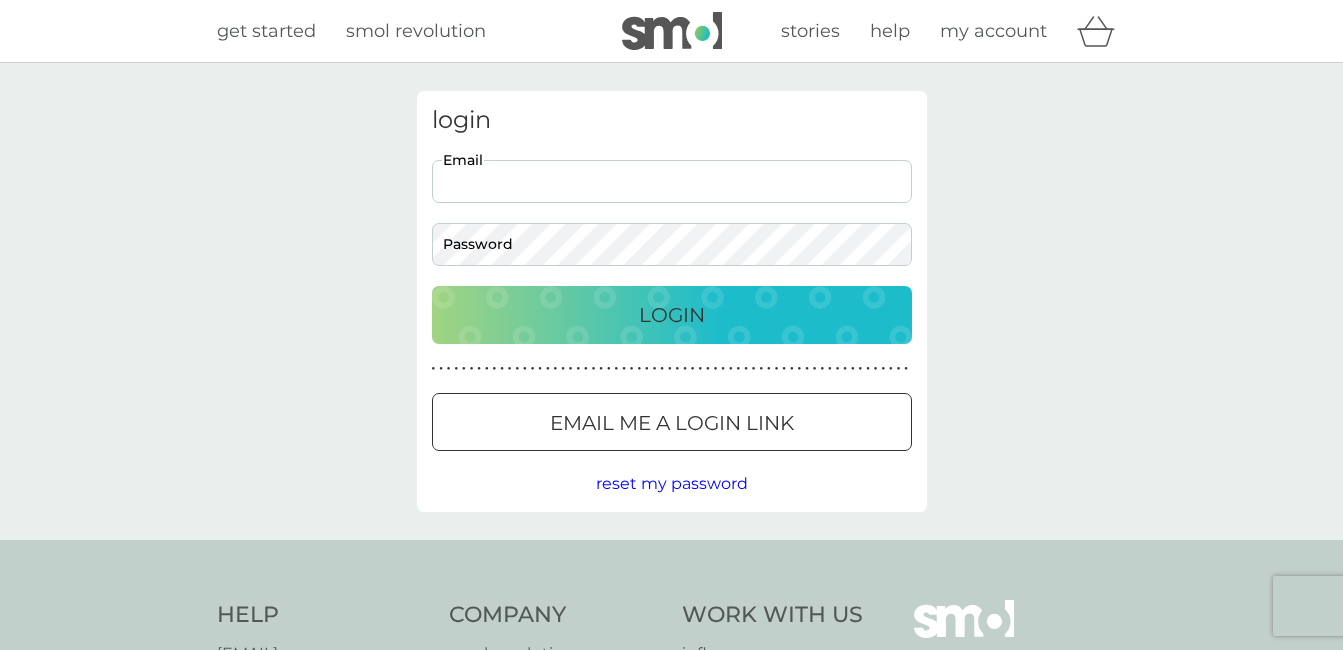 click on "Email" at bounding box center [672, 181] 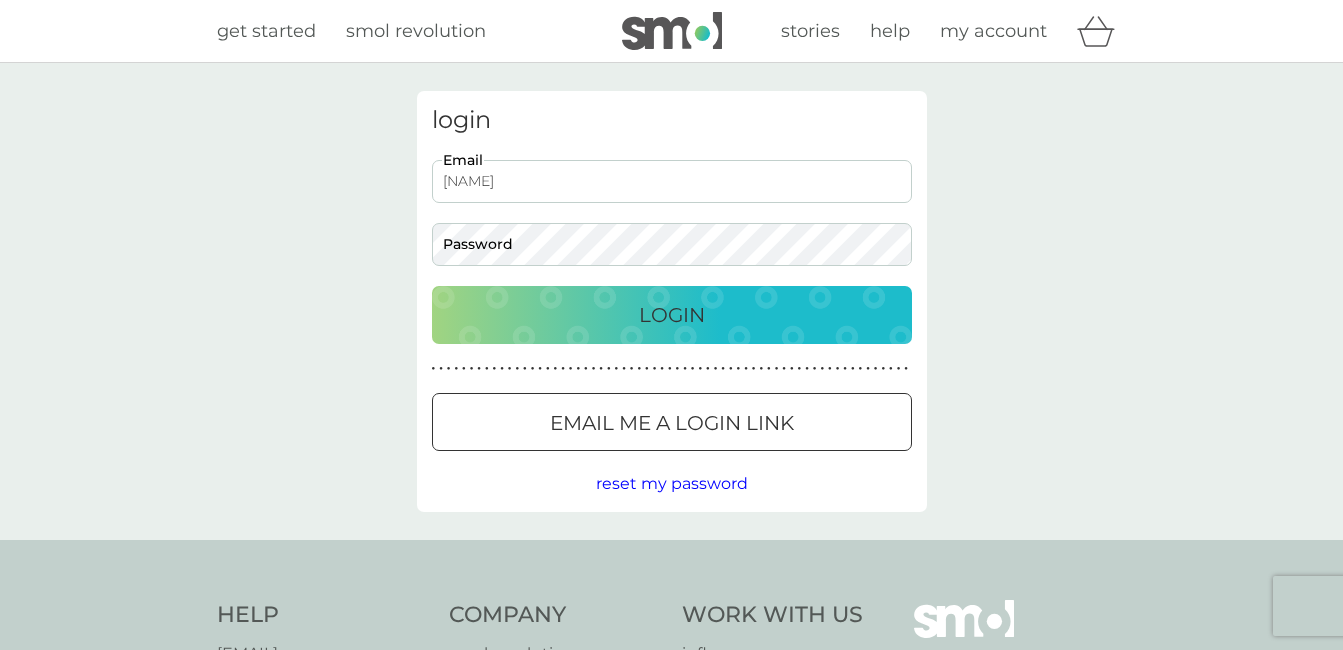 type on "maryhaigh864@gmail.com" 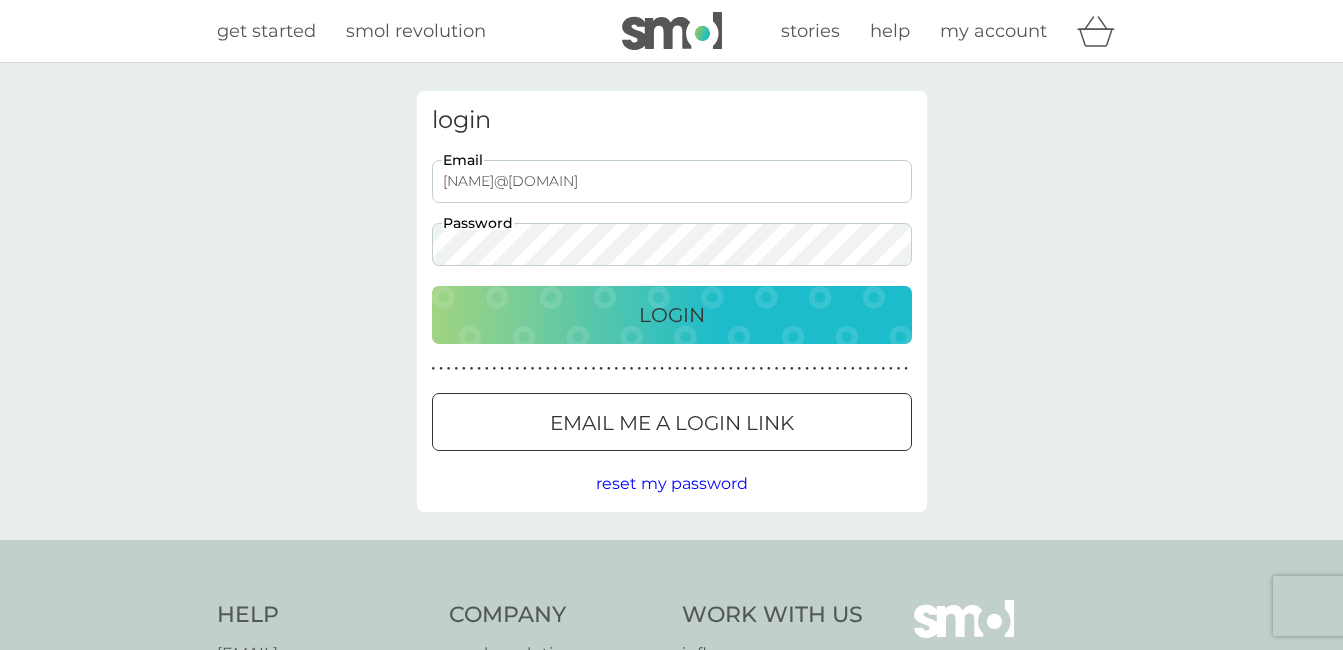 click on "Login" at bounding box center [672, 315] 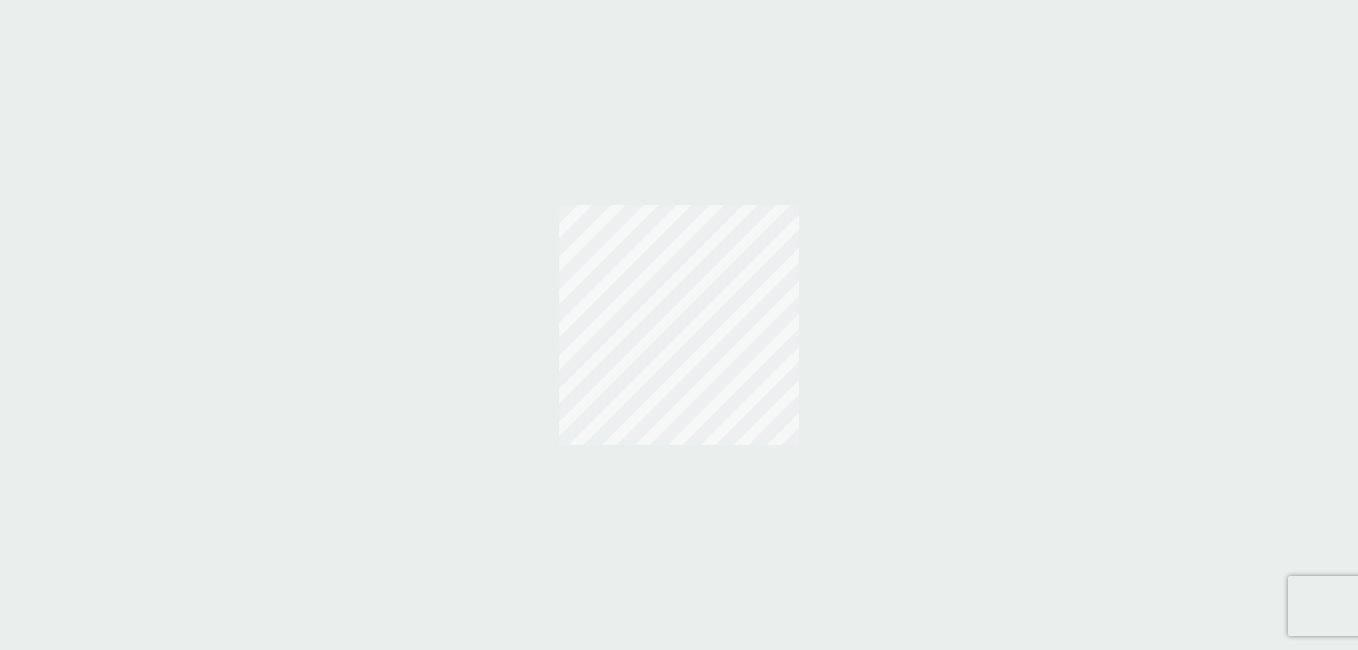 scroll, scrollTop: 0, scrollLeft: 0, axis: both 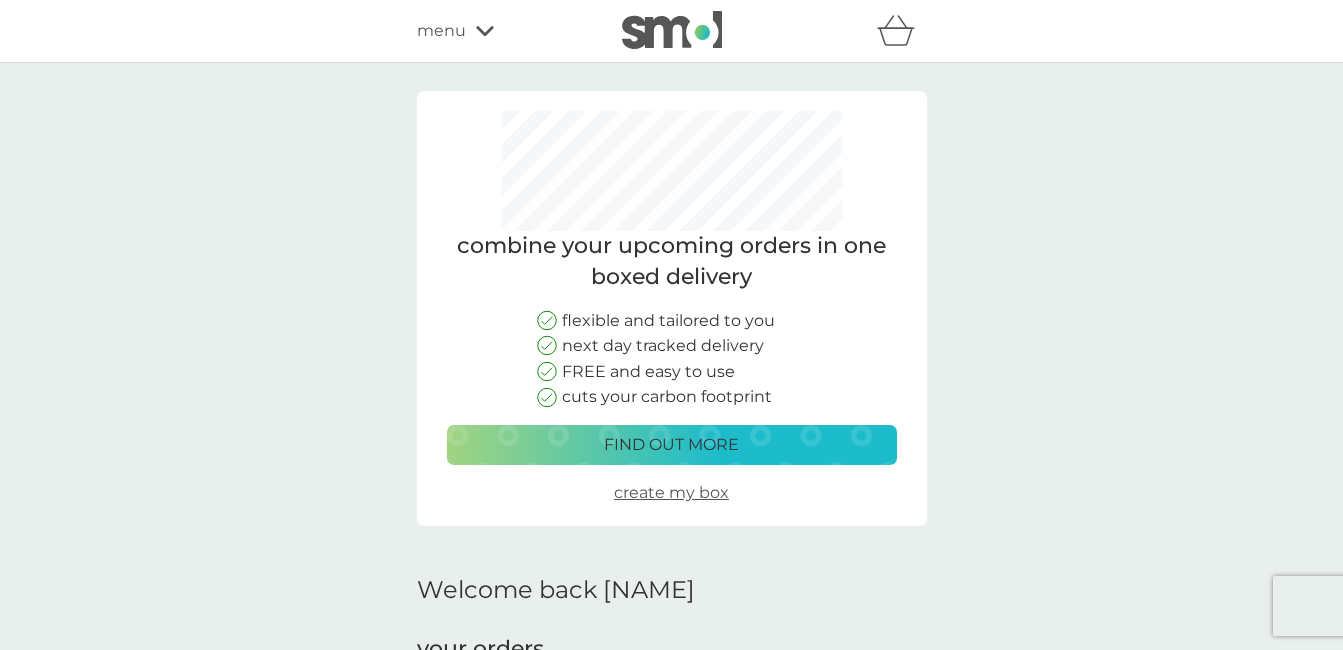 click 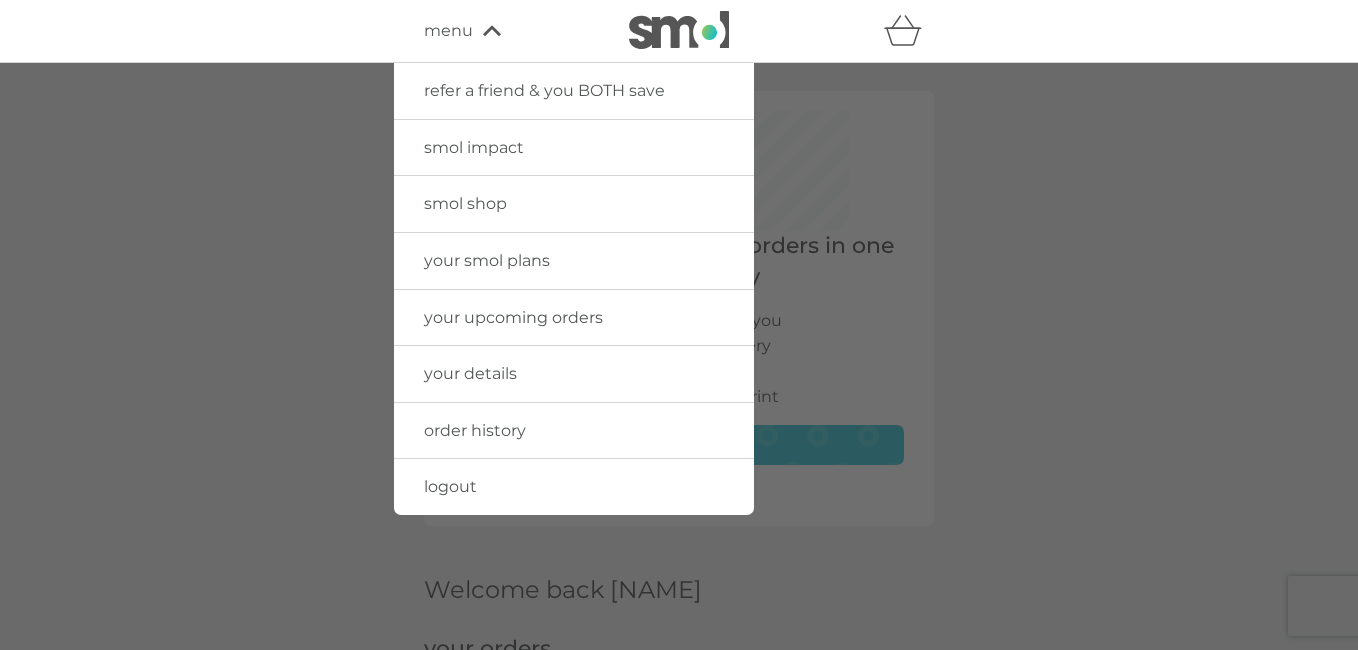 click on "order history" at bounding box center (475, 430) 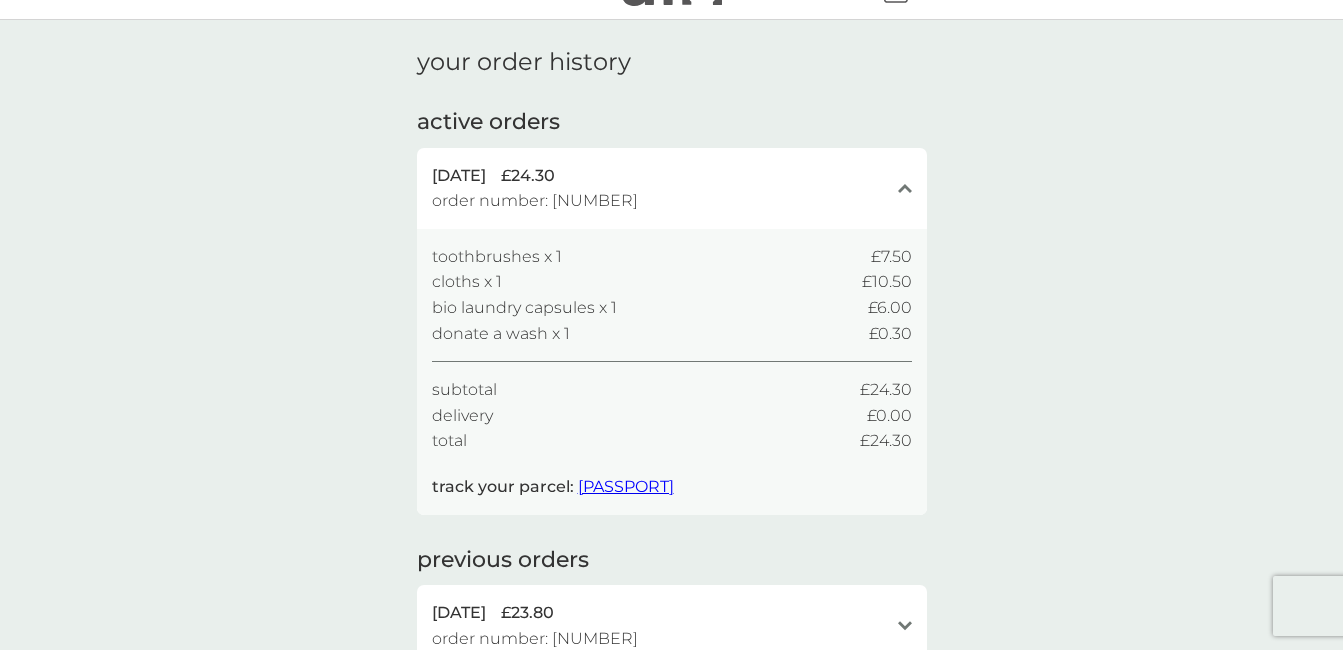scroll, scrollTop: 0, scrollLeft: 0, axis: both 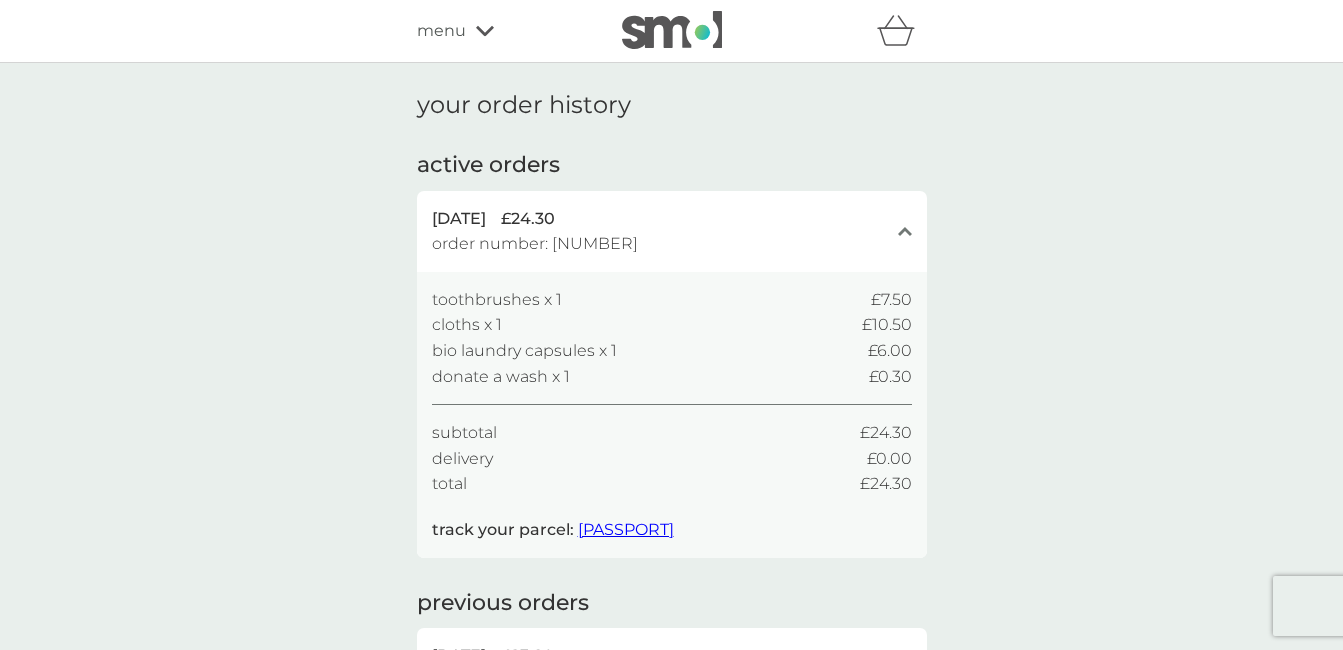 click 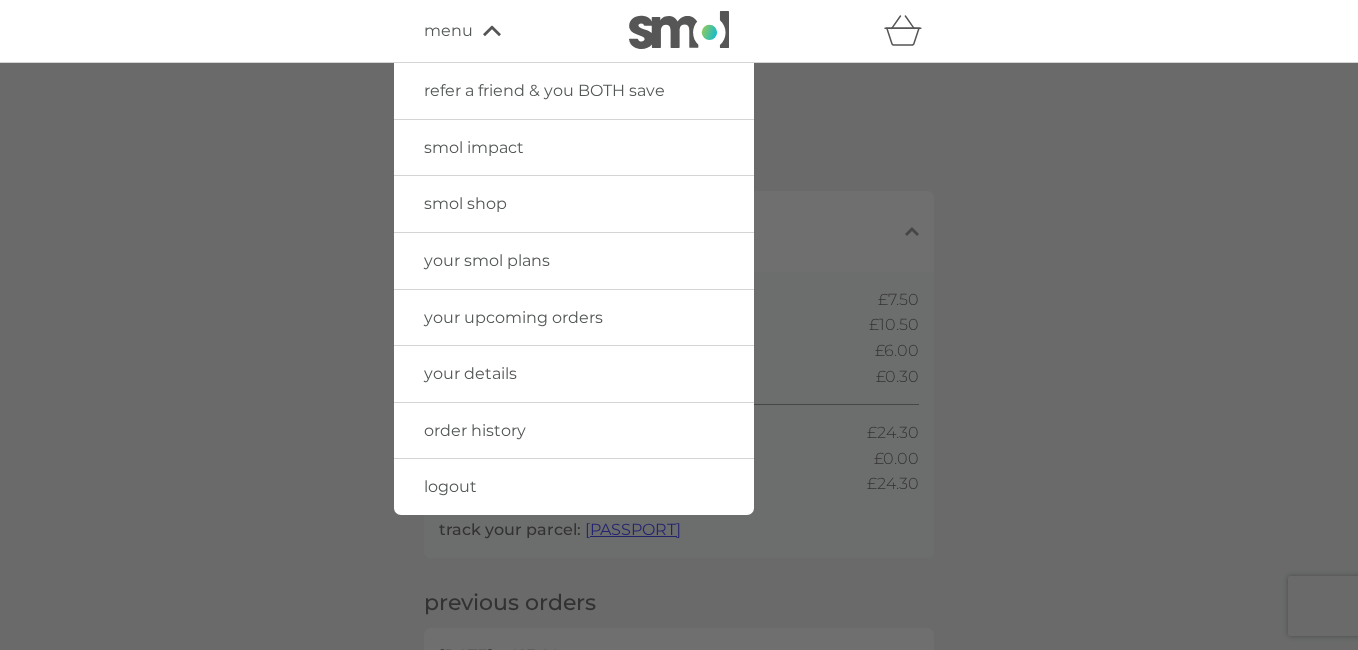 click on "your smol plans" at bounding box center (487, 260) 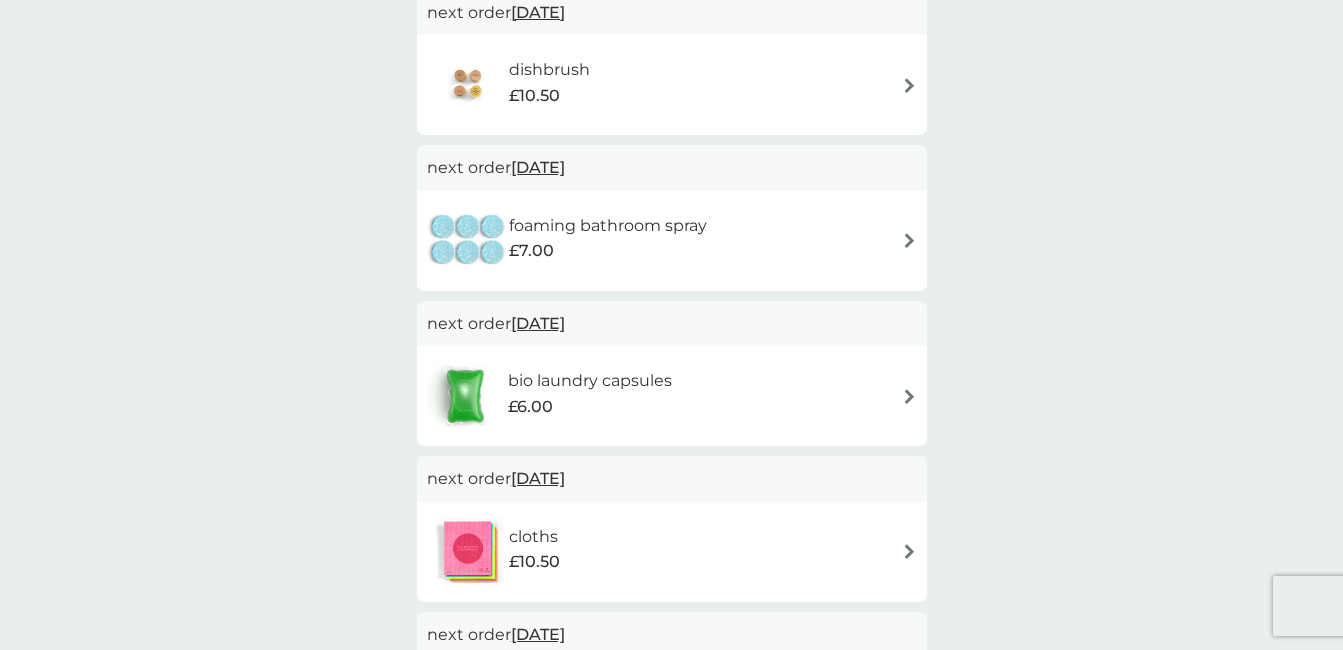 scroll, scrollTop: 1200, scrollLeft: 0, axis: vertical 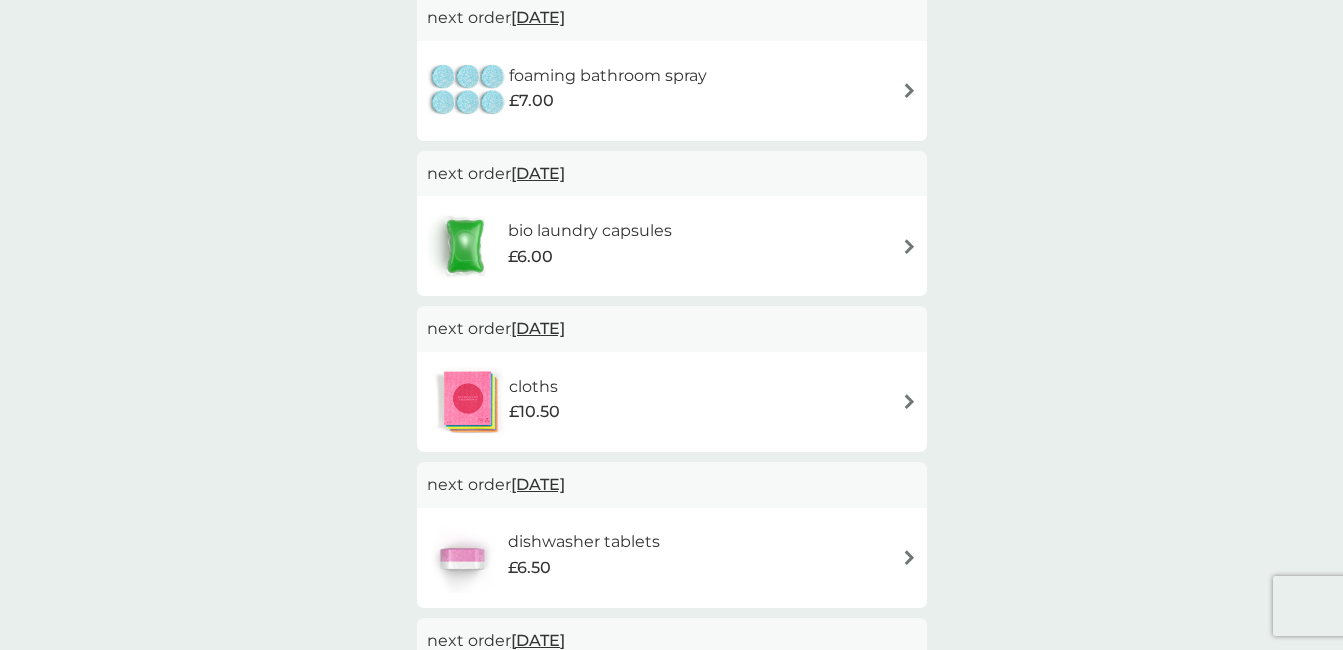 click on "[DATE]" at bounding box center (538, 484) 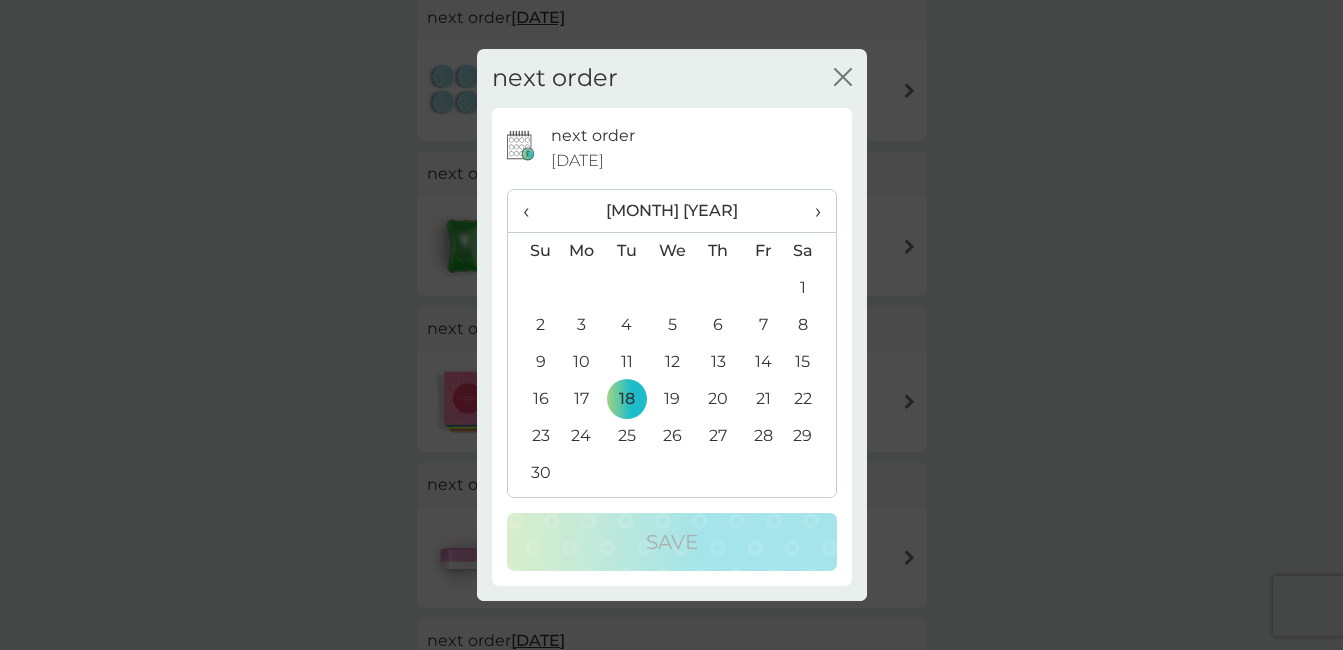 click on "›" at bounding box center (810, 211) 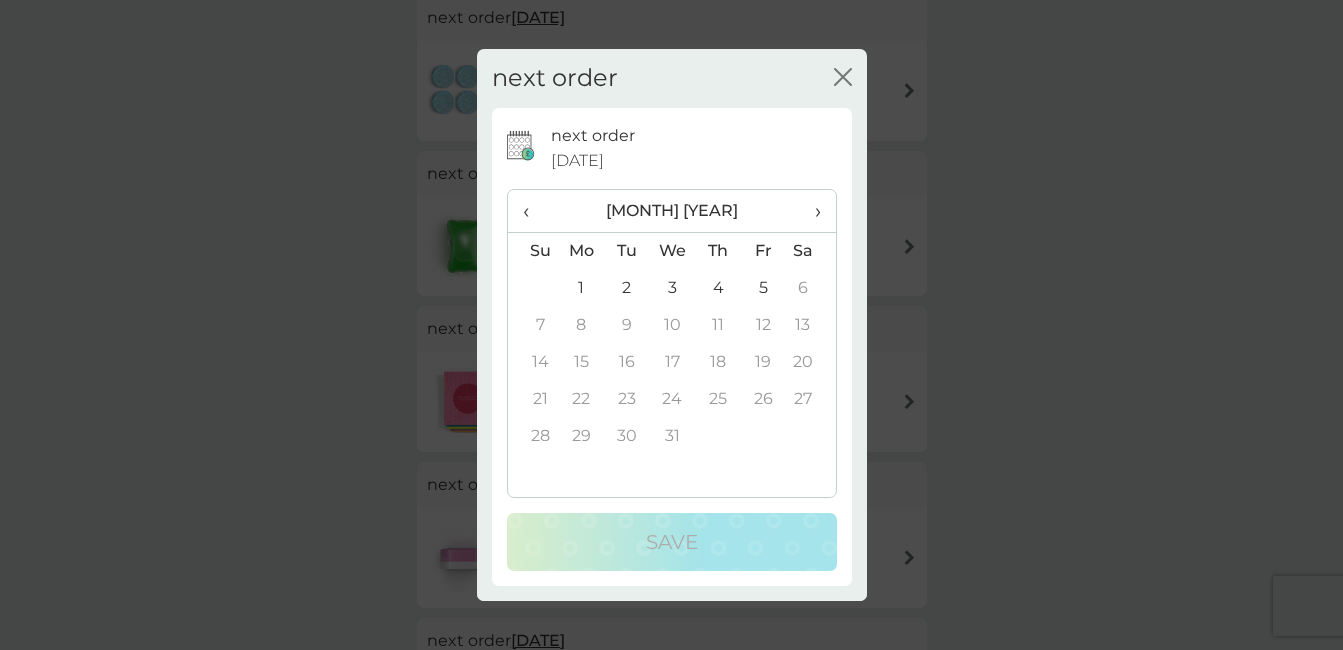 click on "›" at bounding box center (810, 211) 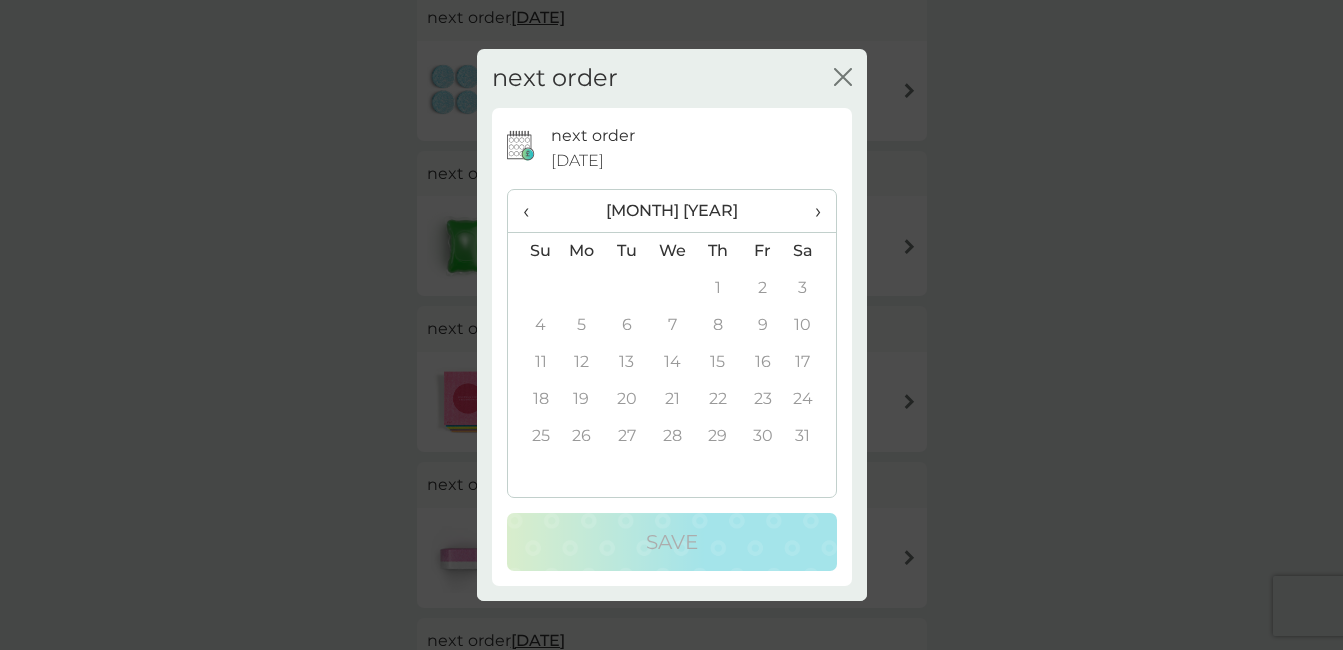click on "‹" at bounding box center [533, 211] 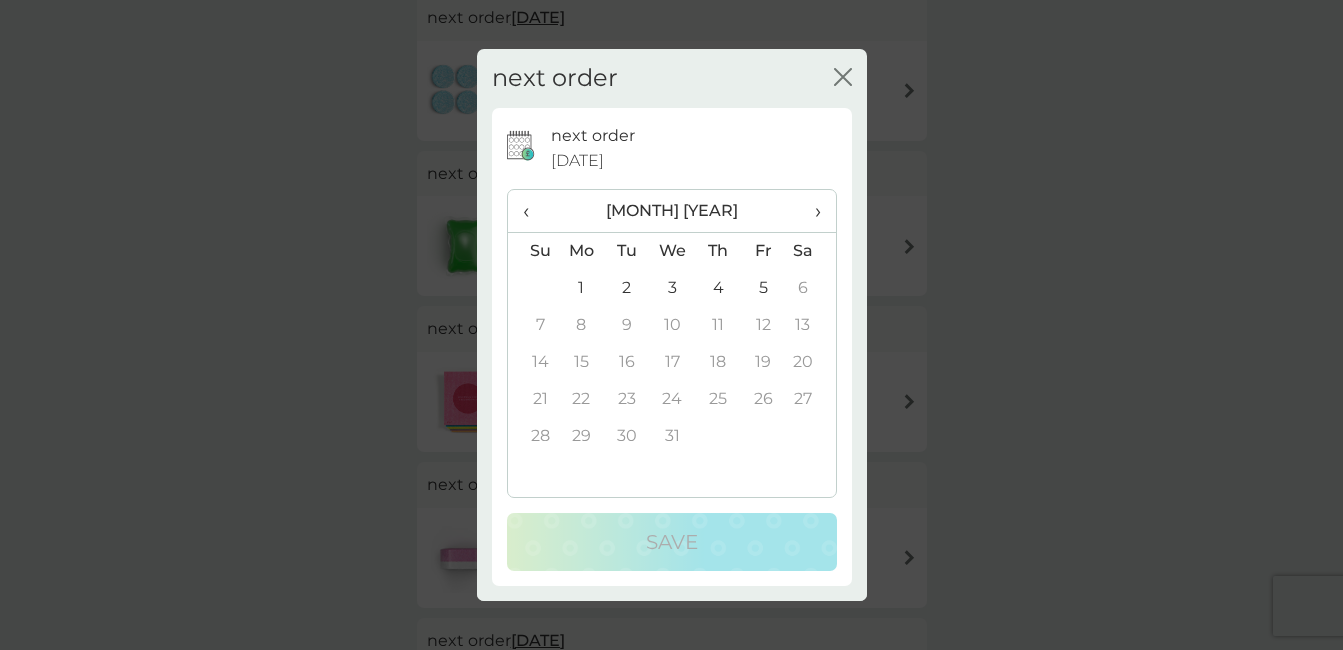 click on "‹" at bounding box center (533, 211) 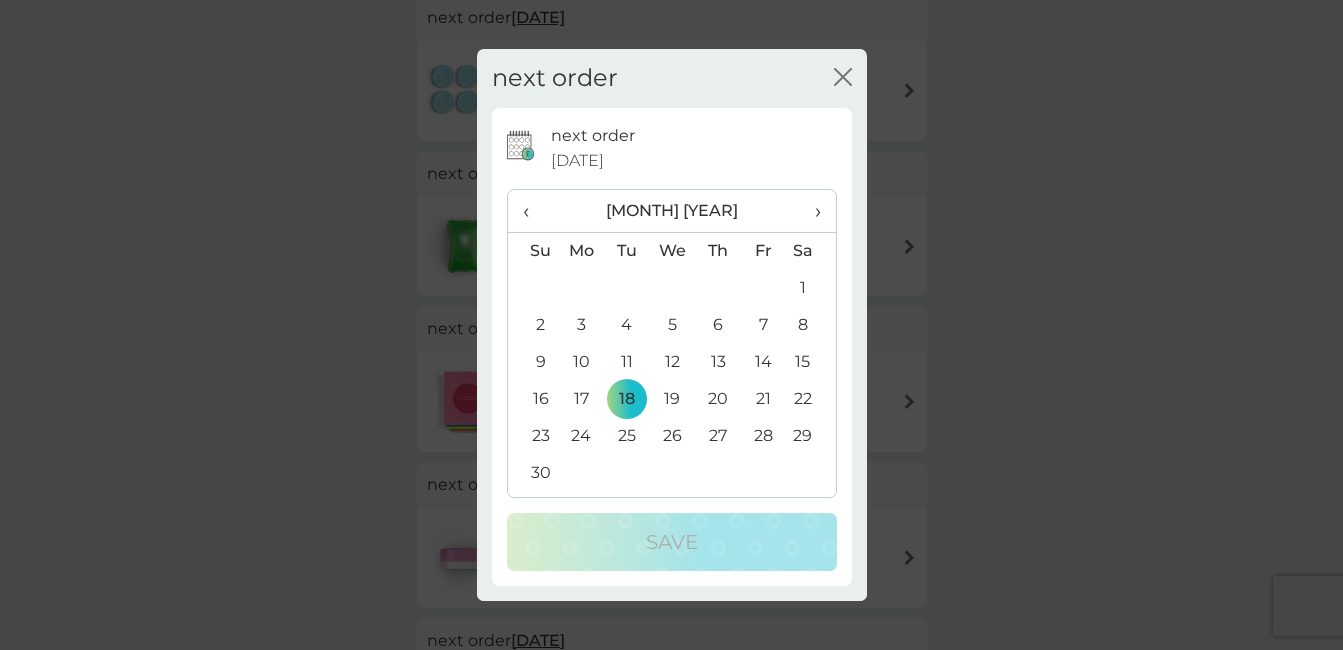 click on "›" at bounding box center (810, 211) 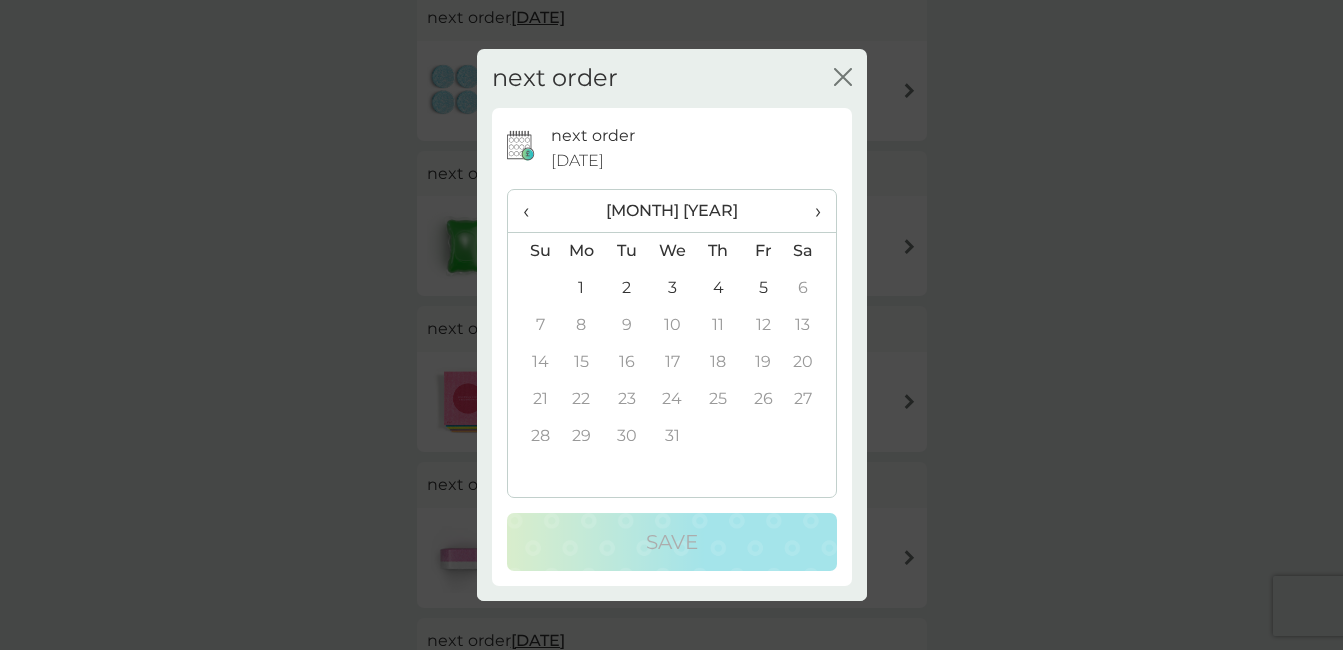 click on "close" 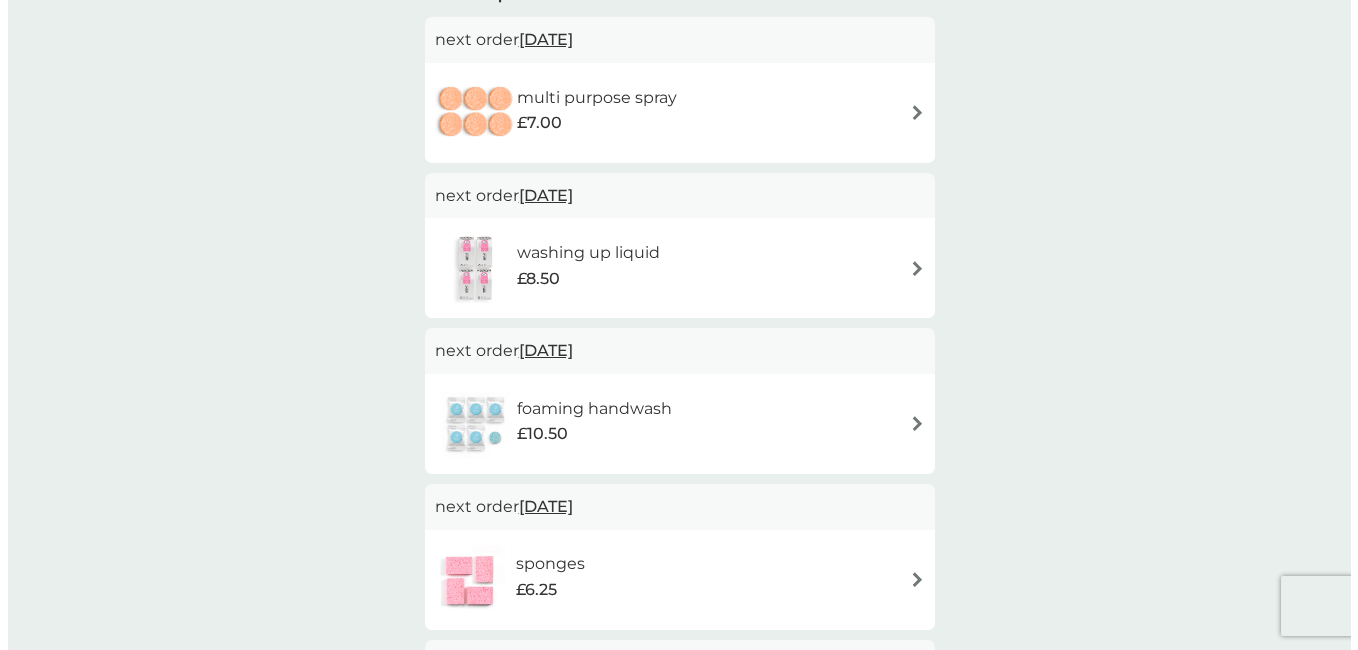 scroll, scrollTop: 0, scrollLeft: 0, axis: both 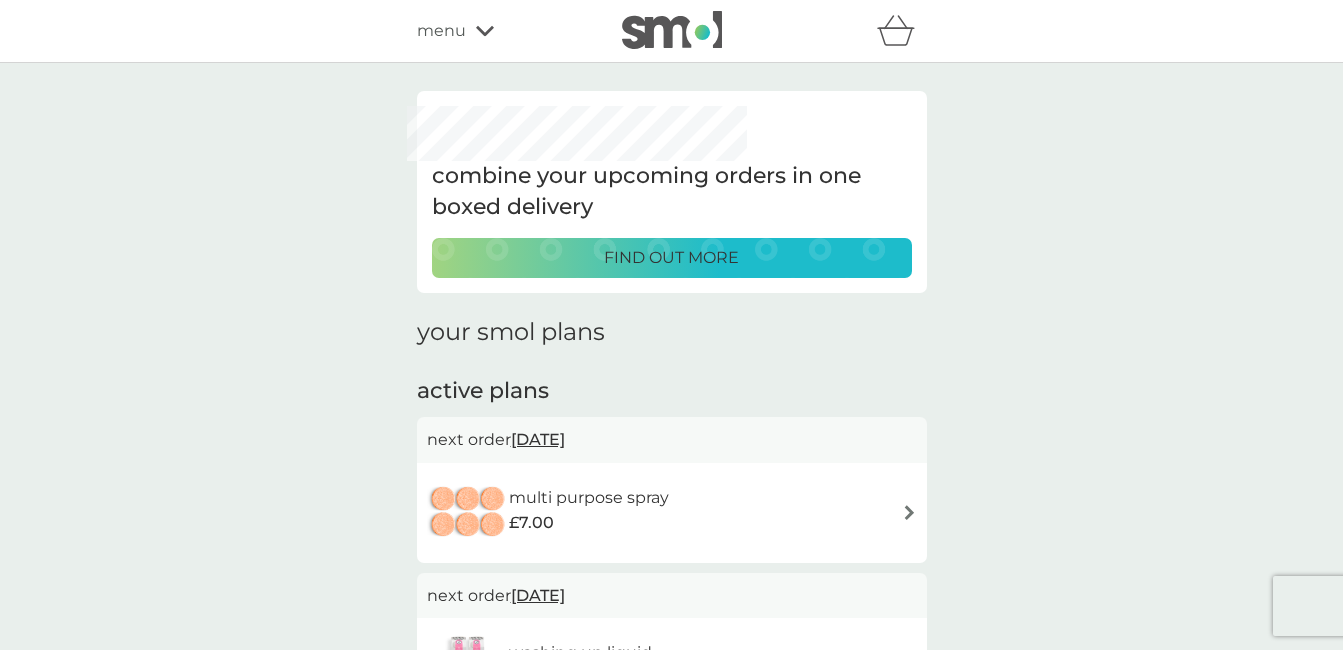 click on "menu" at bounding box center (441, 31) 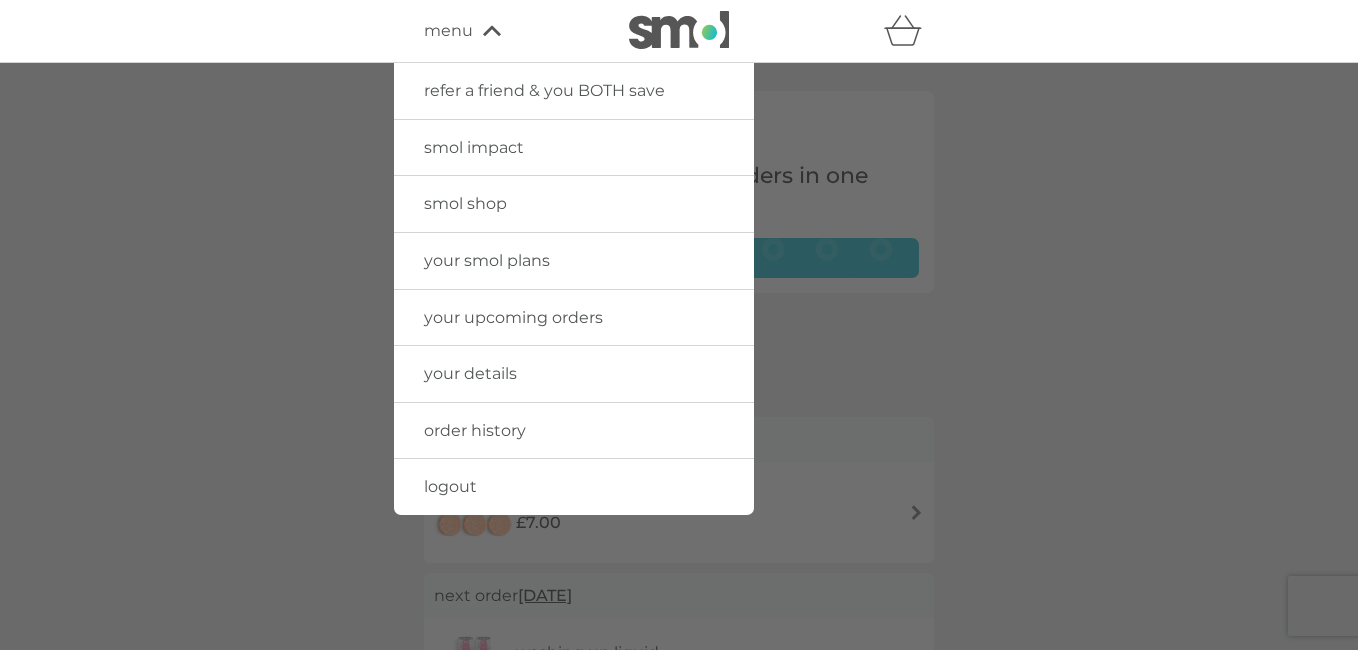 click on "logout" at bounding box center (450, 486) 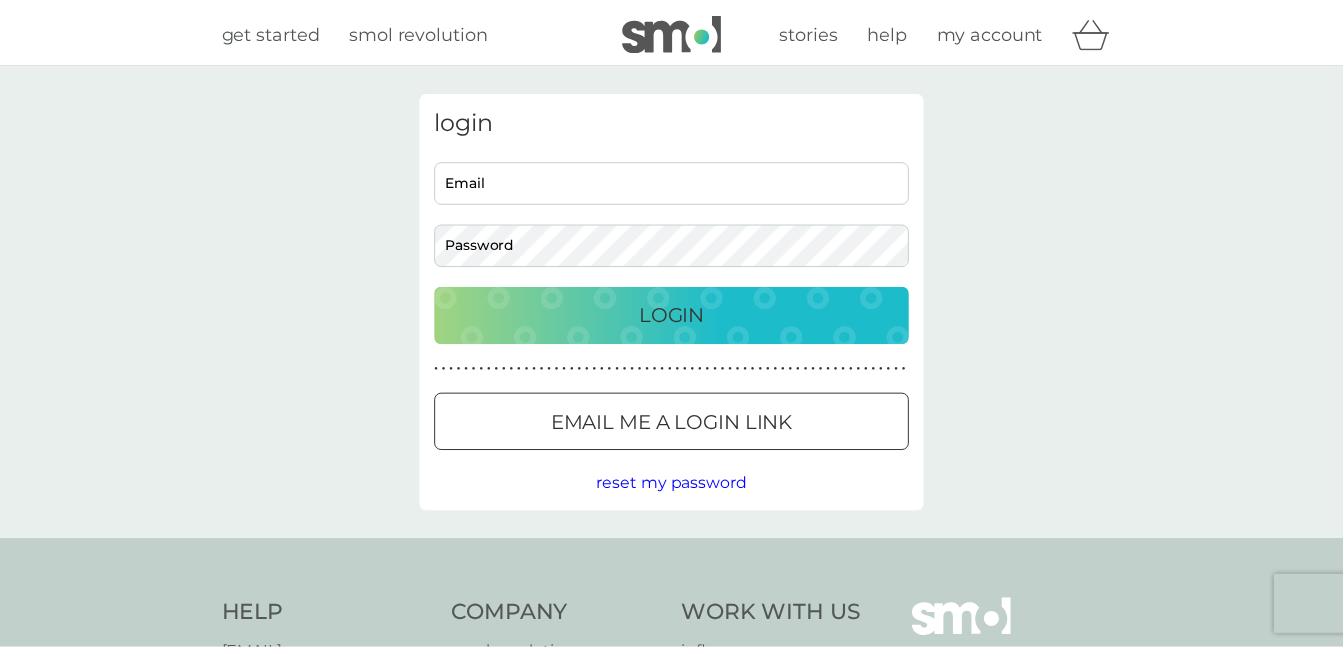 scroll, scrollTop: 0, scrollLeft: 0, axis: both 